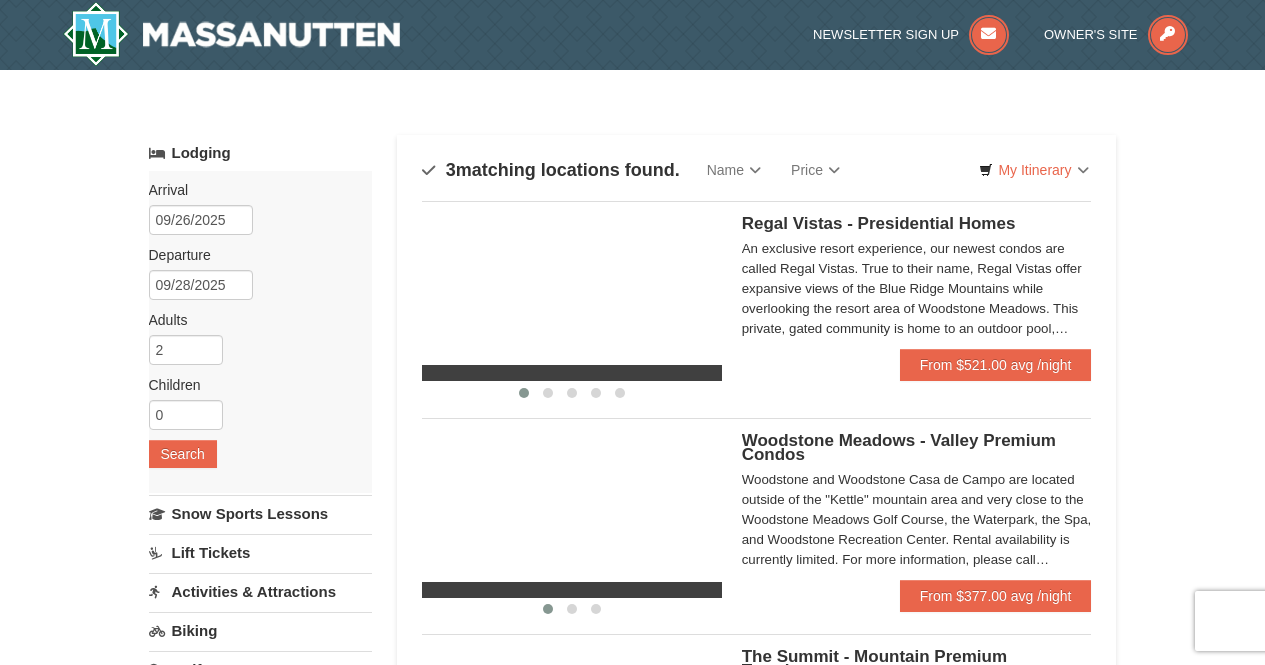 scroll, scrollTop: 0, scrollLeft: 0, axis: both 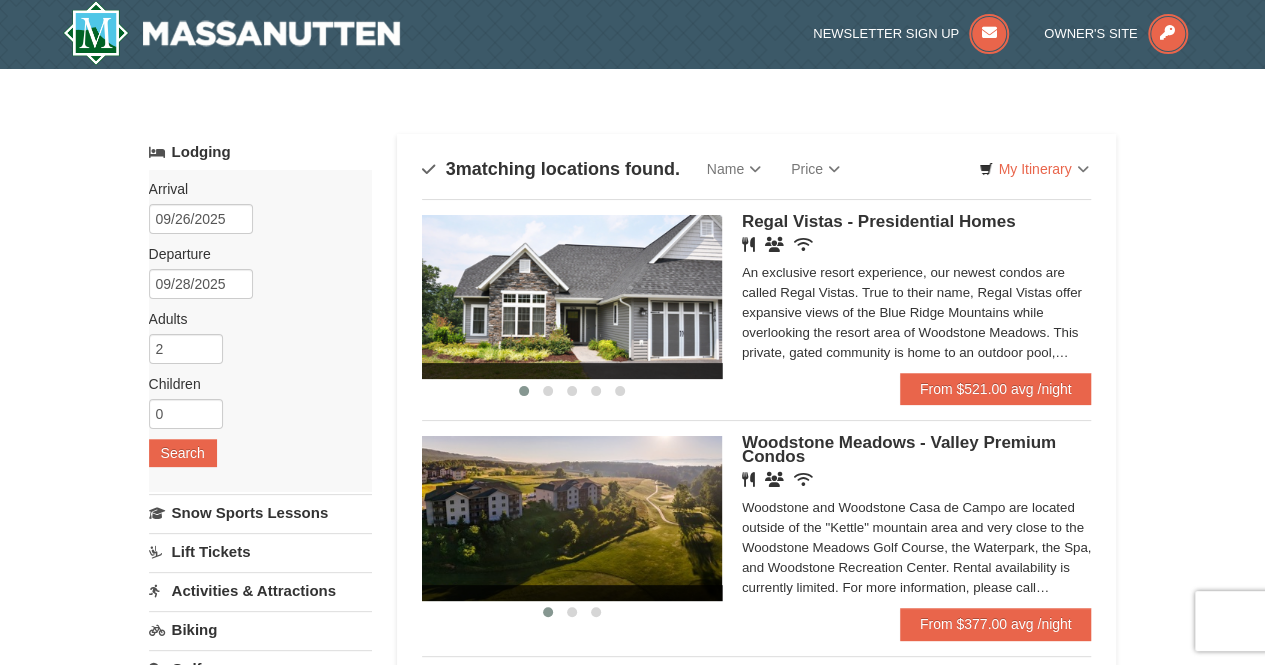 click on "An exclusive resort experience, our newest condos are called Regal Vistas. True to their name, Regal Vistas offer expansive views of the Blue Ridge Mountains while overlooking the resort area of Woodstone Meadows. This private, gated community is home to an outdoor pool, picnic area, and workout facility. Located outside of the "Kettle" mountain area and very close to the Woodstone Meadows Golf Course, the WaterPark, the Spa, and Woodstone Recreation Center.
Rental availability is currently limited. For more information, please call [PHONE] on Monday - Friday 9 am - 6 pm and Saturday 9 am - 1 pm. Condo and hotel reservations are subject to a $25 change fee.
We look forward to welcoming you!" at bounding box center [917, 313] 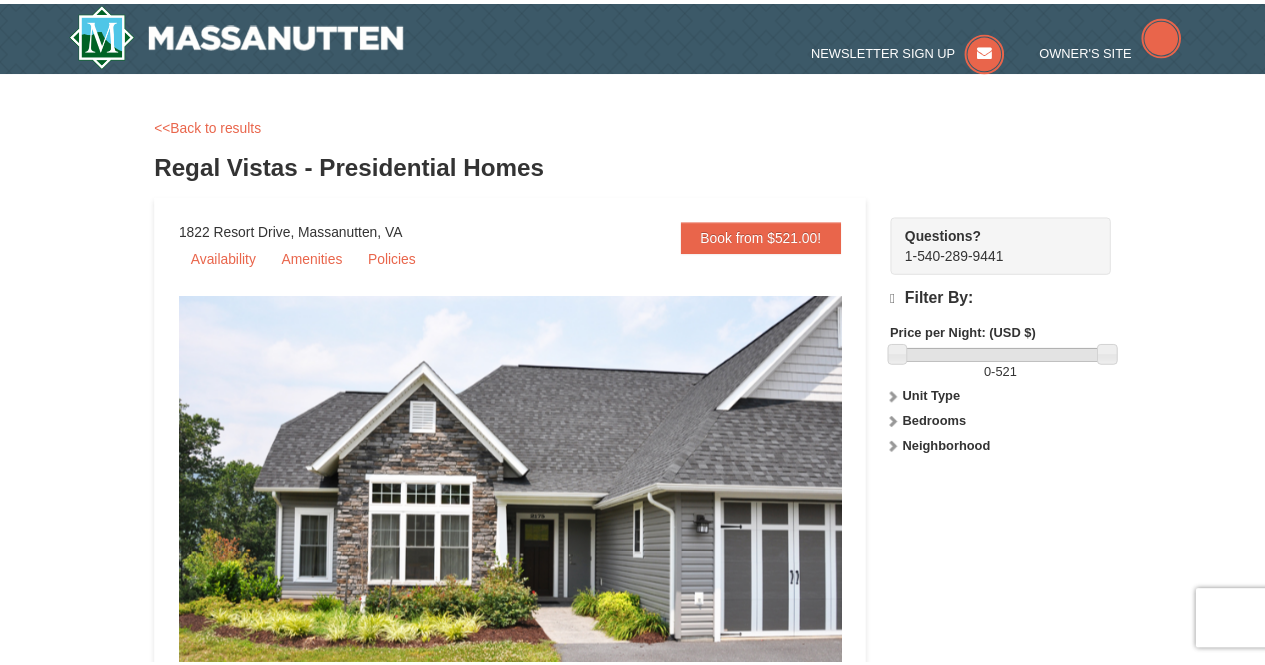 scroll, scrollTop: 0, scrollLeft: 0, axis: both 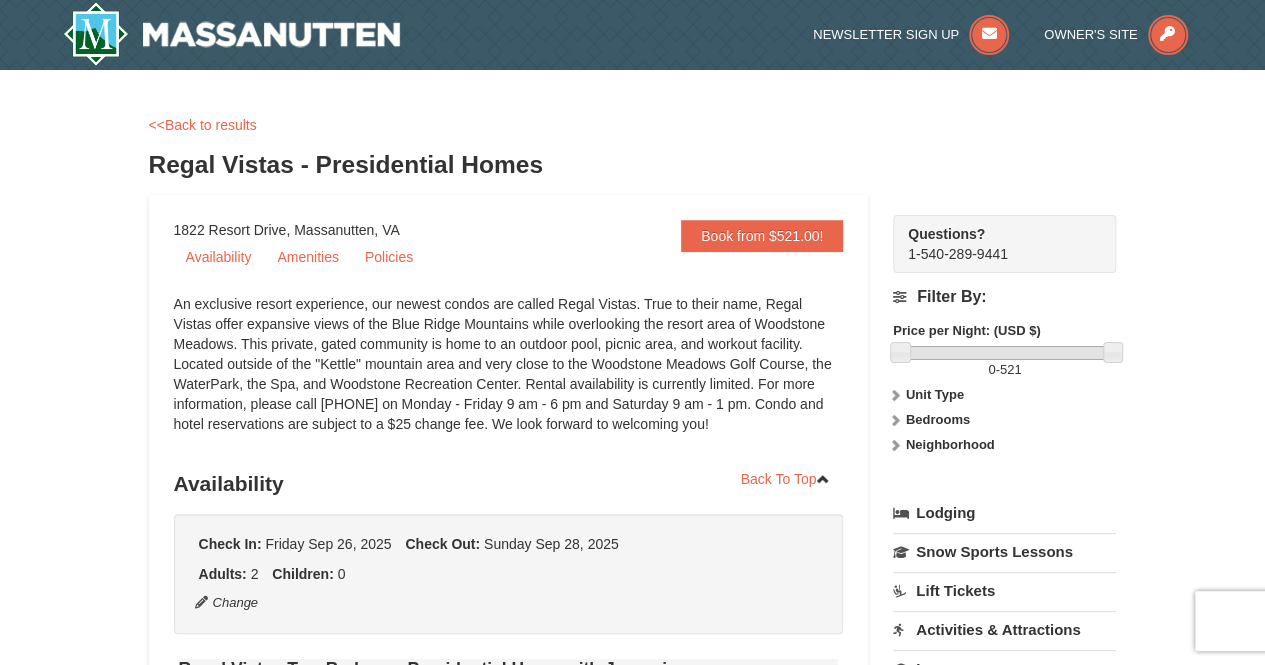 select on "8" 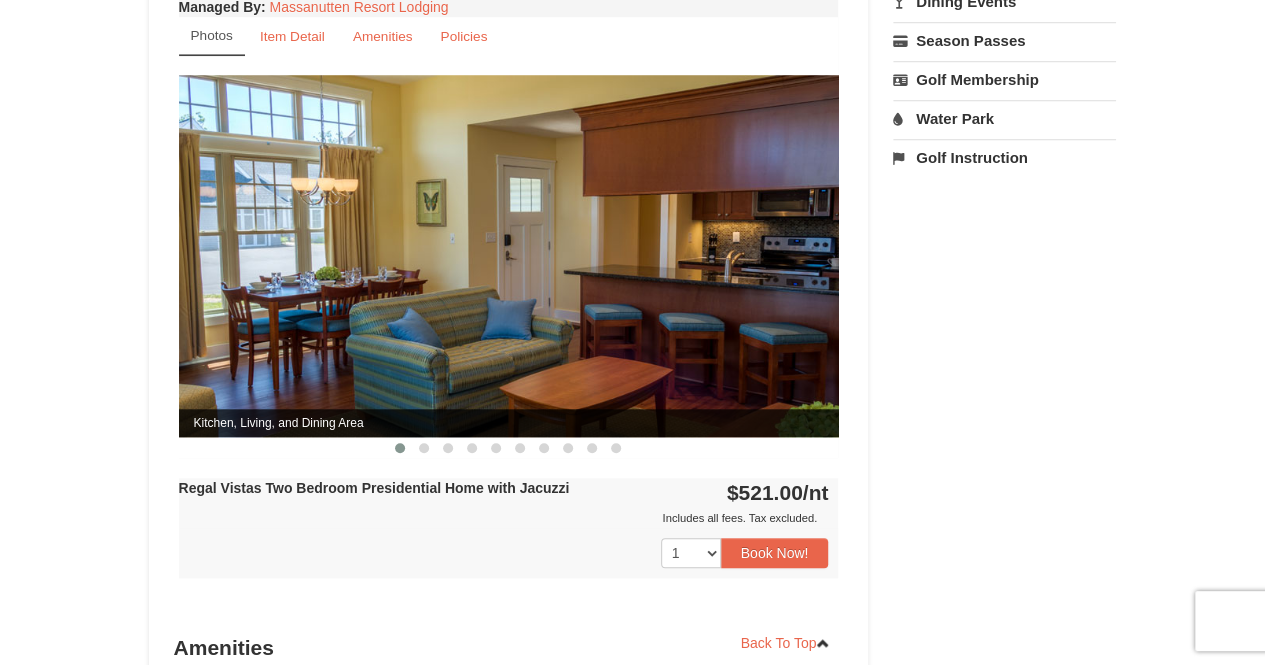 scroll, scrollTop: 762, scrollLeft: 0, axis: vertical 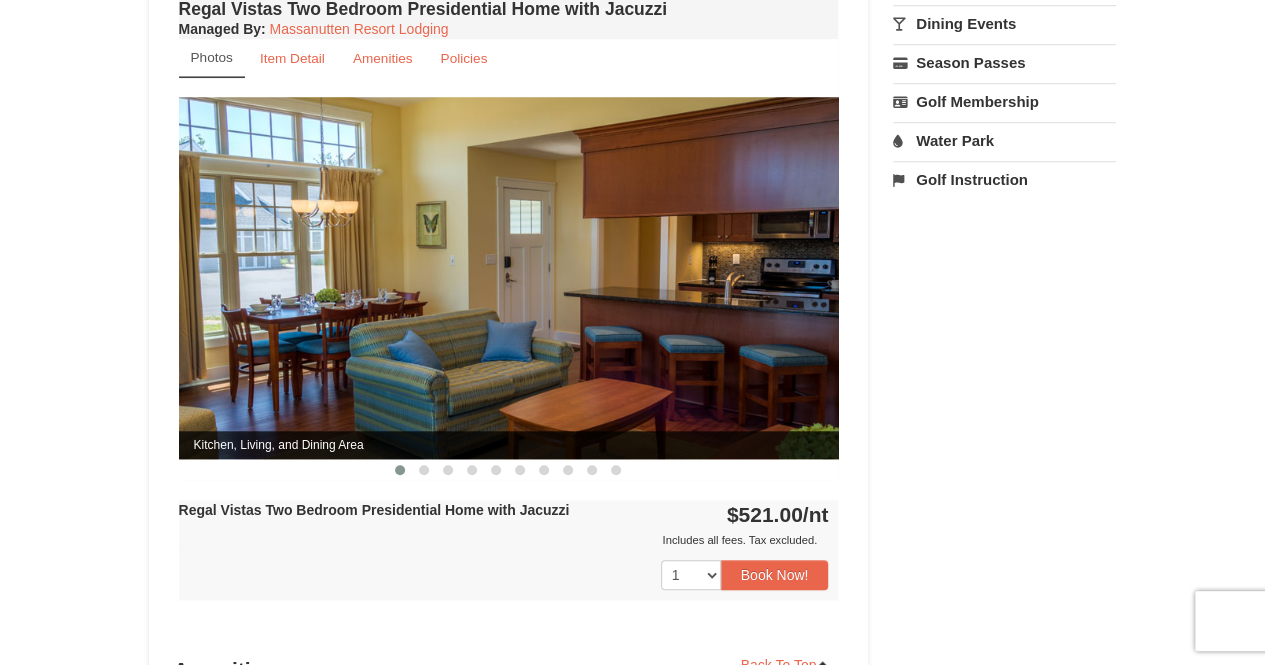 click at bounding box center [509, 277] 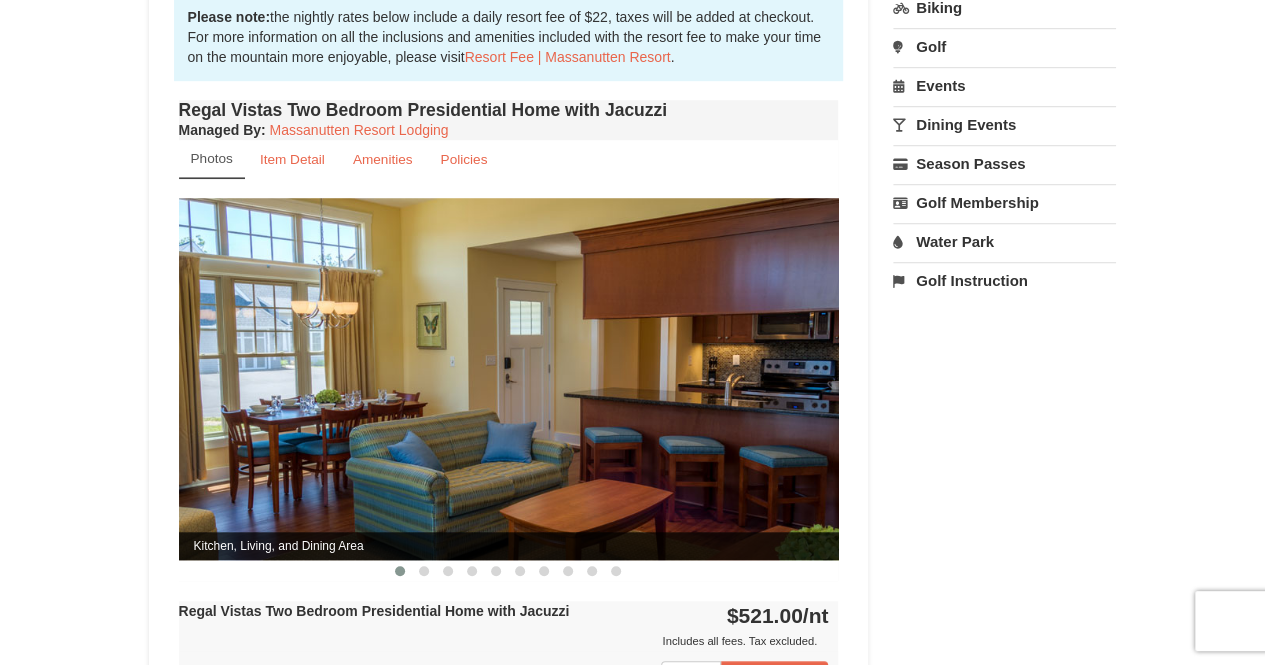scroll, scrollTop: 658, scrollLeft: 0, axis: vertical 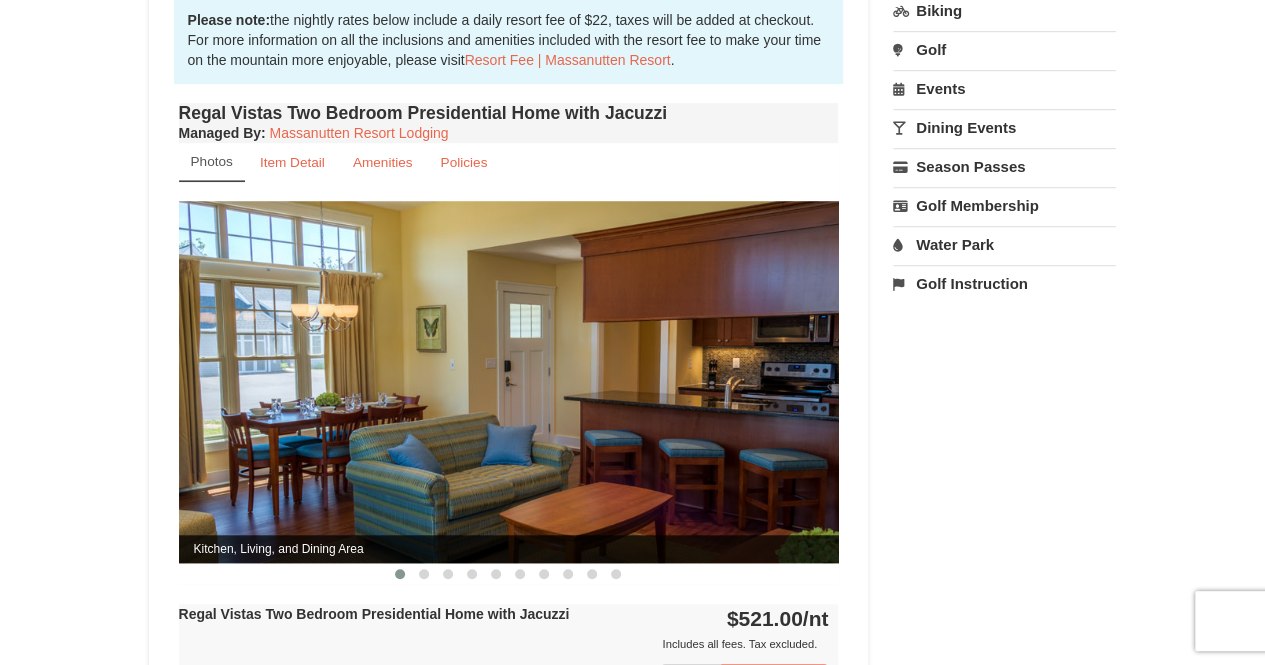 click at bounding box center [509, 381] 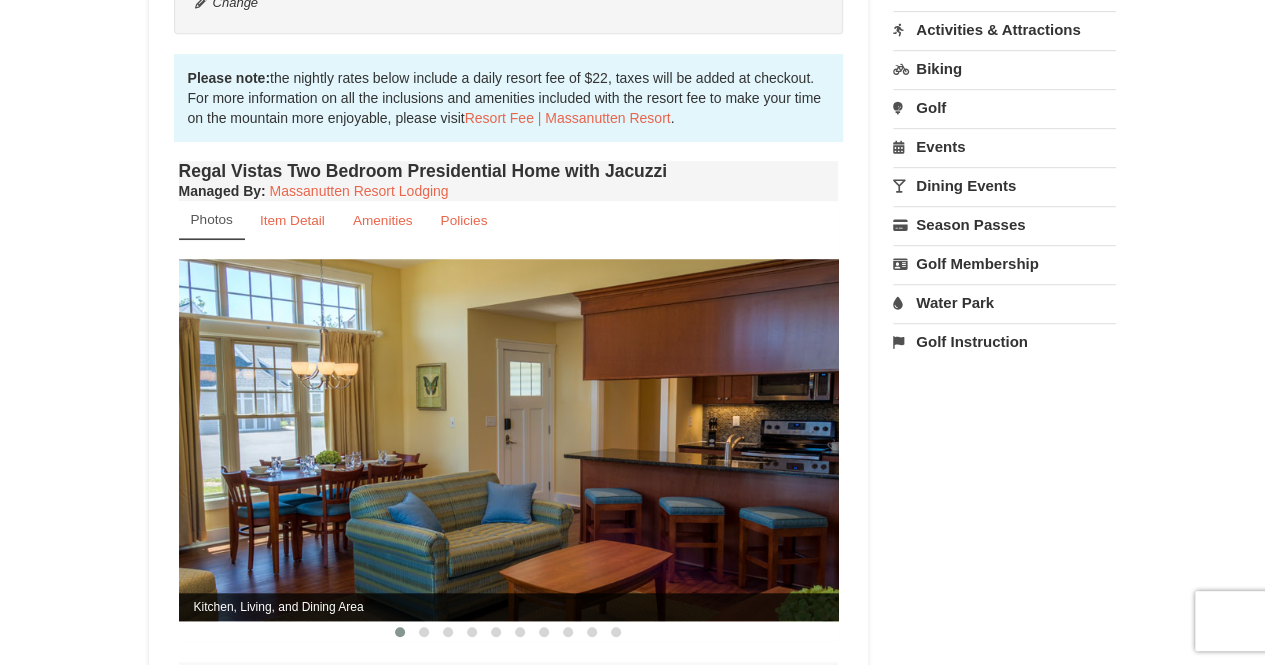 scroll, scrollTop: 601, scrollLeft: 0, axis: vertical 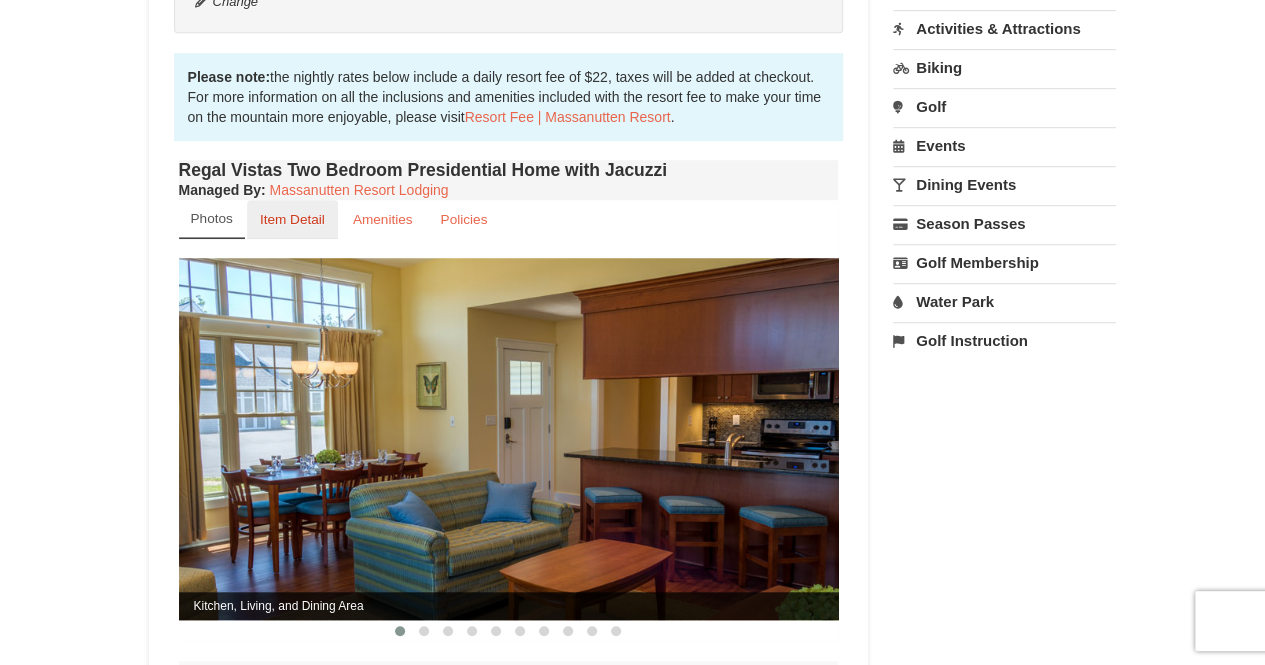 click on "Item Detail" at bounding box center (292, 219) 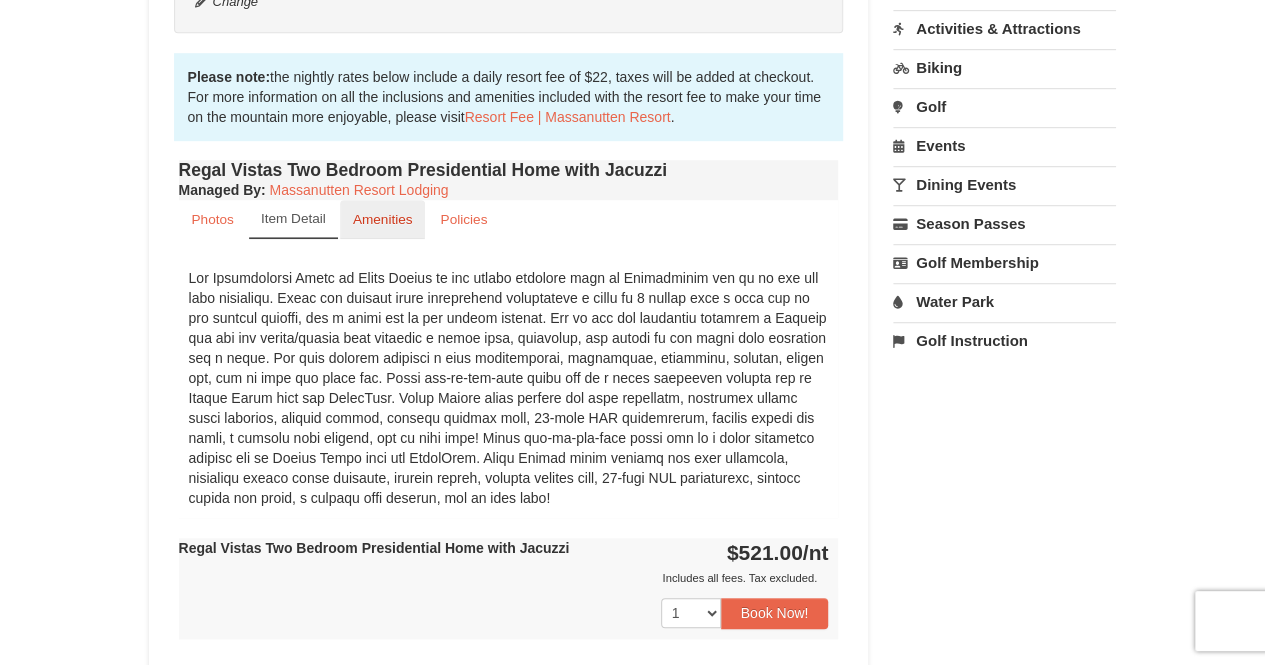 click on "Amenities" at bounding box center (383, 219) 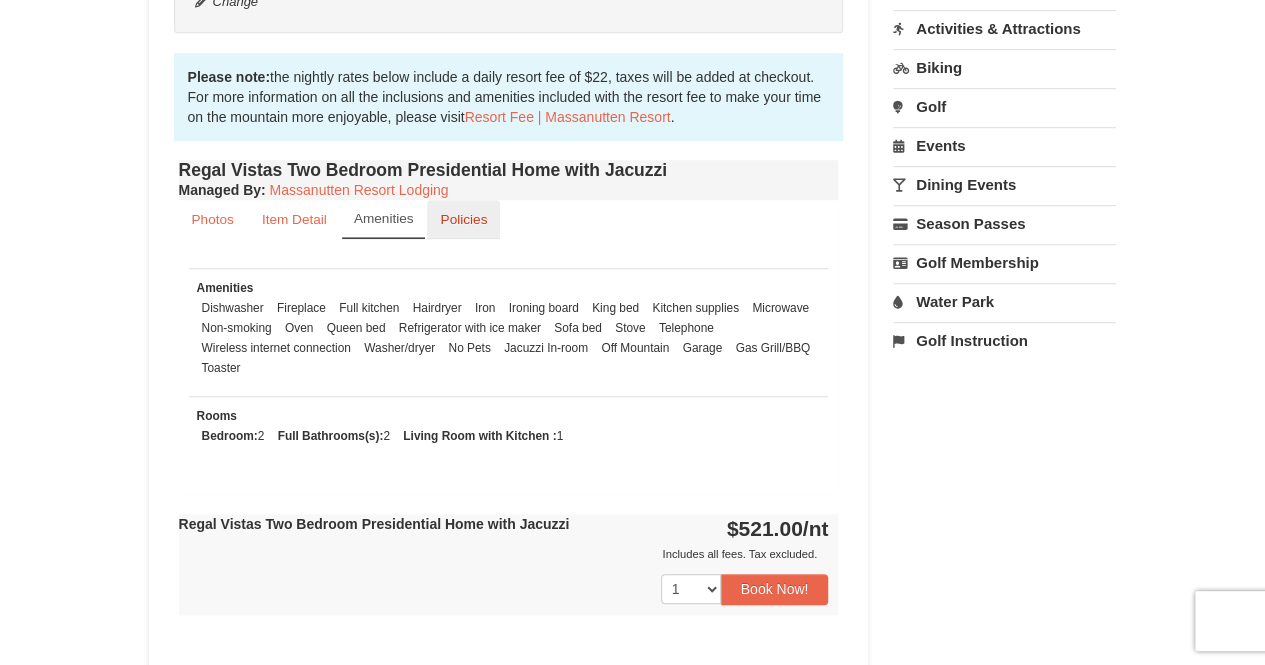 click on "Policies" at bounding box center [463, 219] 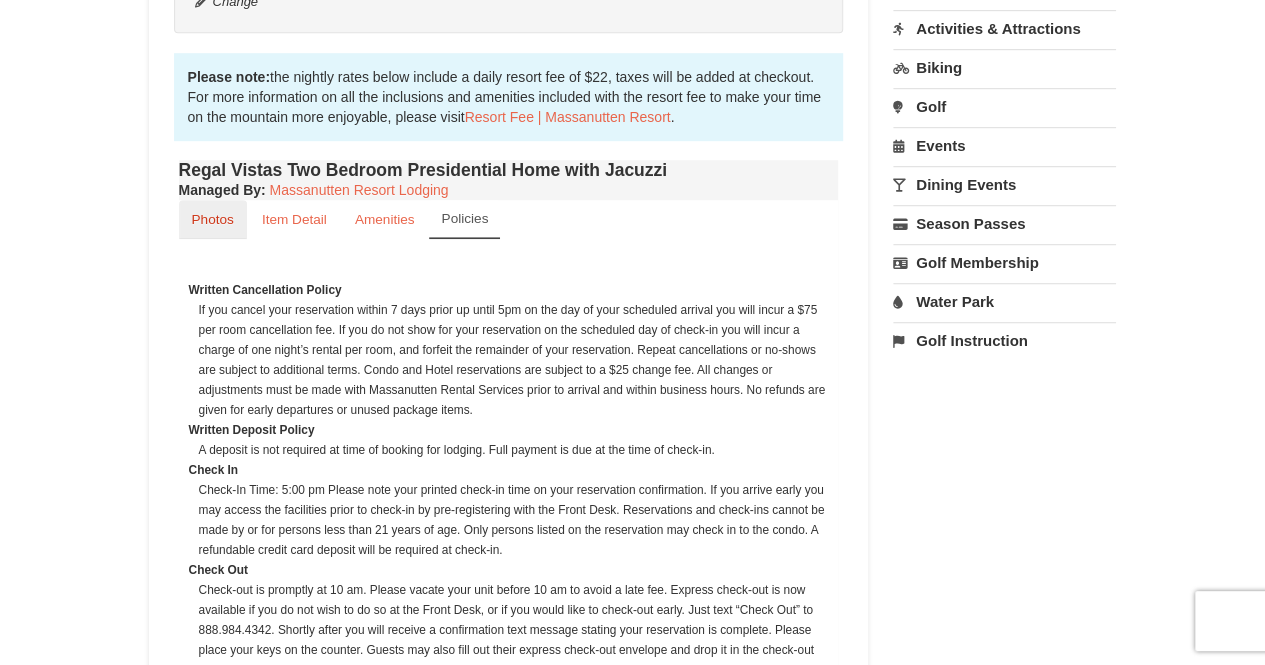 click on "Photos" at bounding box center (213, 219) 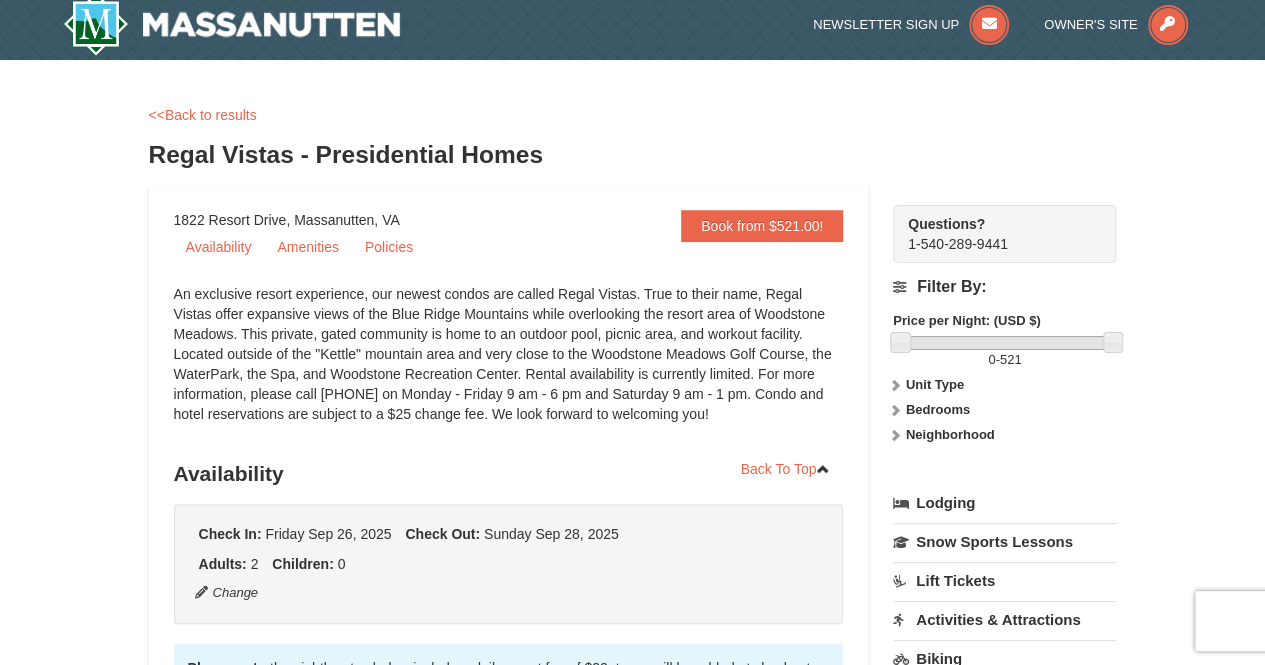 scroll, scrollTop: 0, scrollLeft: 0, axis: both 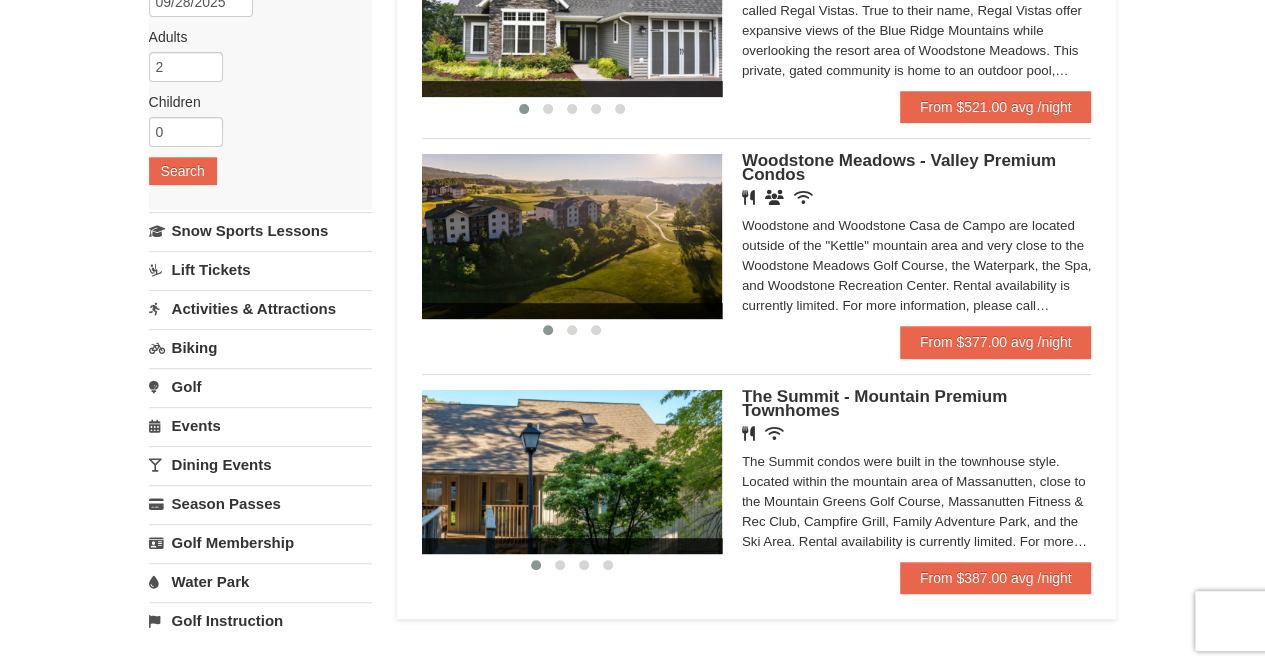 click at bounding box center (572, 236) 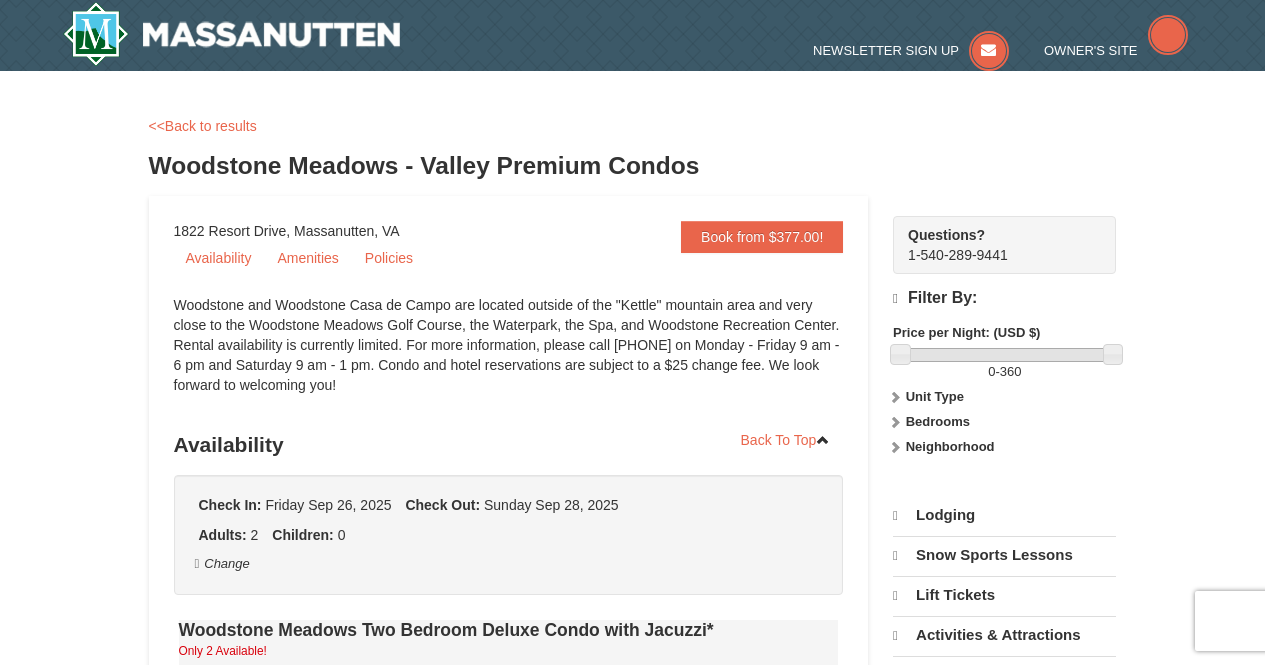 scroll, scrollTop: 0, scrollLeft: 0, axis: both 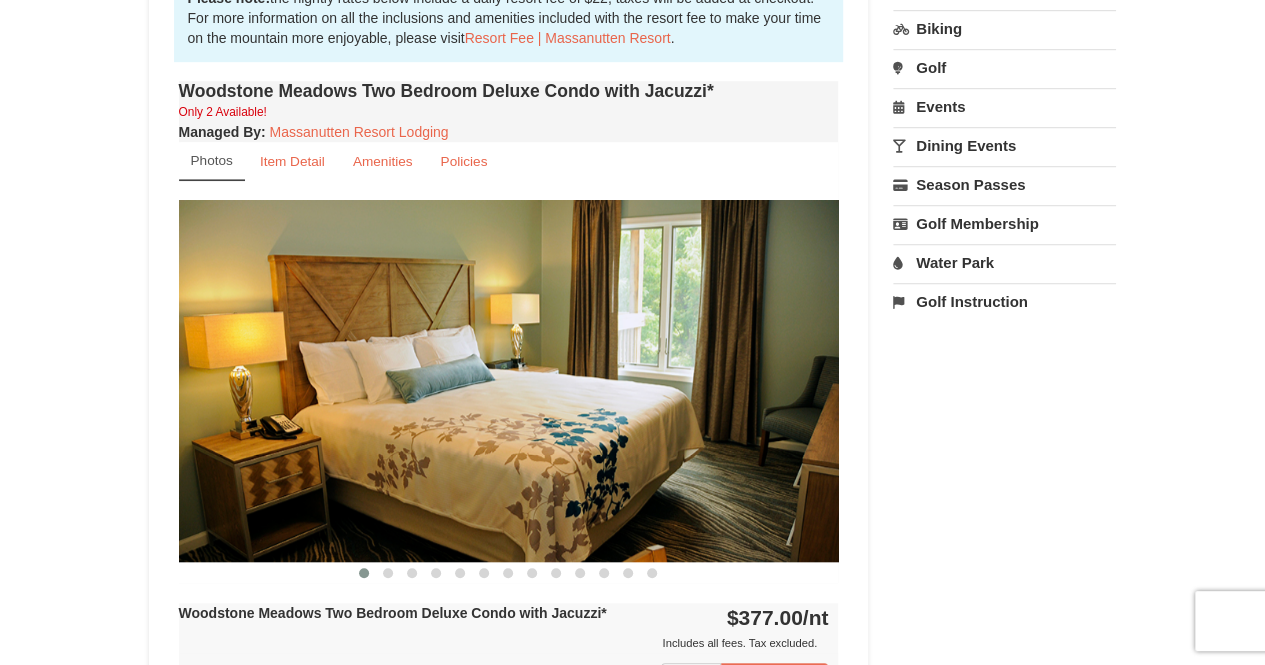 click at bounding box center [509, 380] 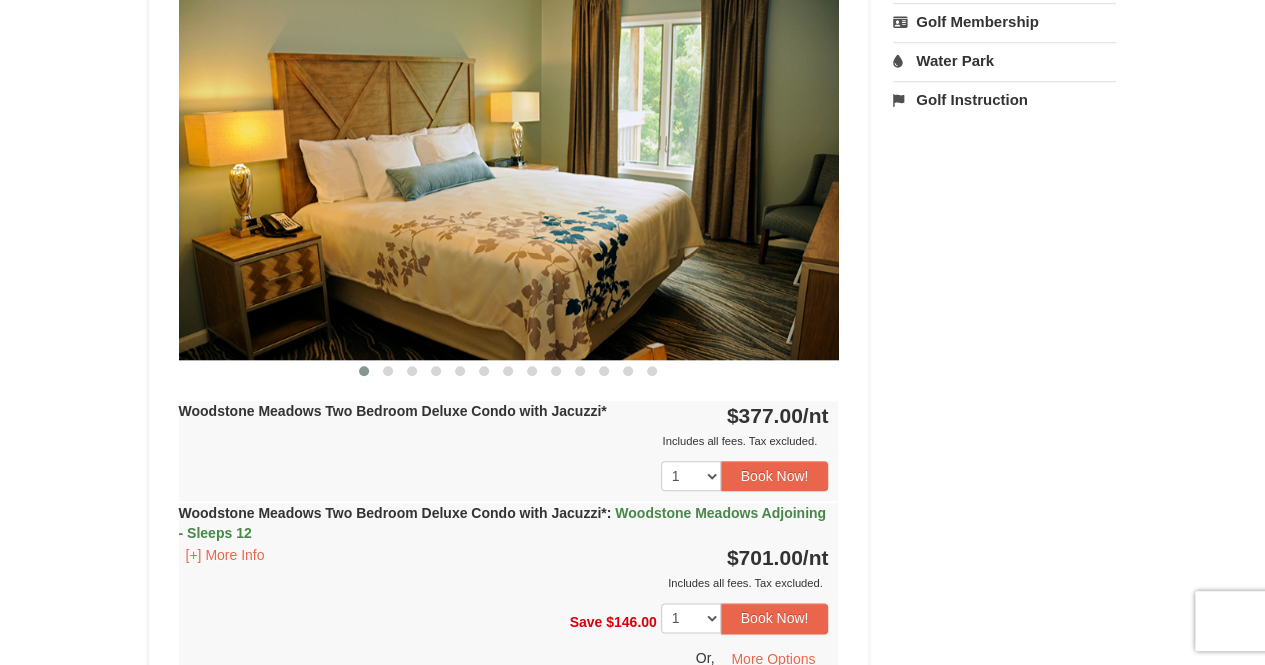 scroll, scrollTop: 844, scrollLeft: 0, axis: vertical 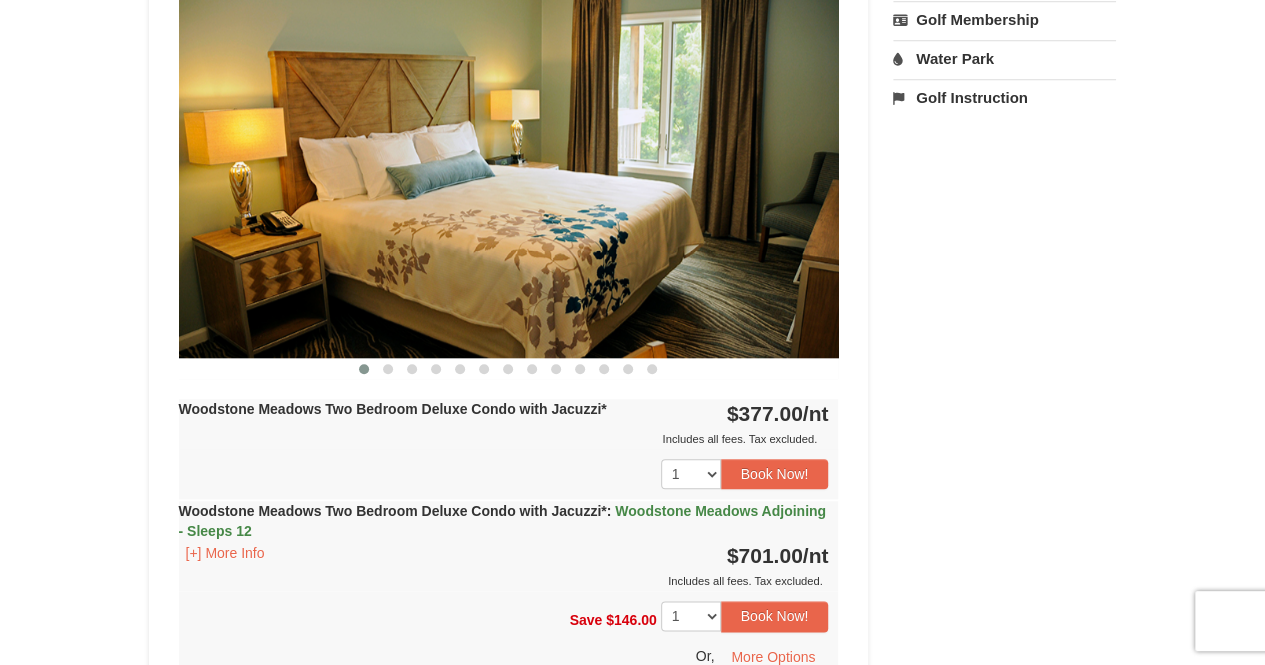 click at bounding box center (509, 176) 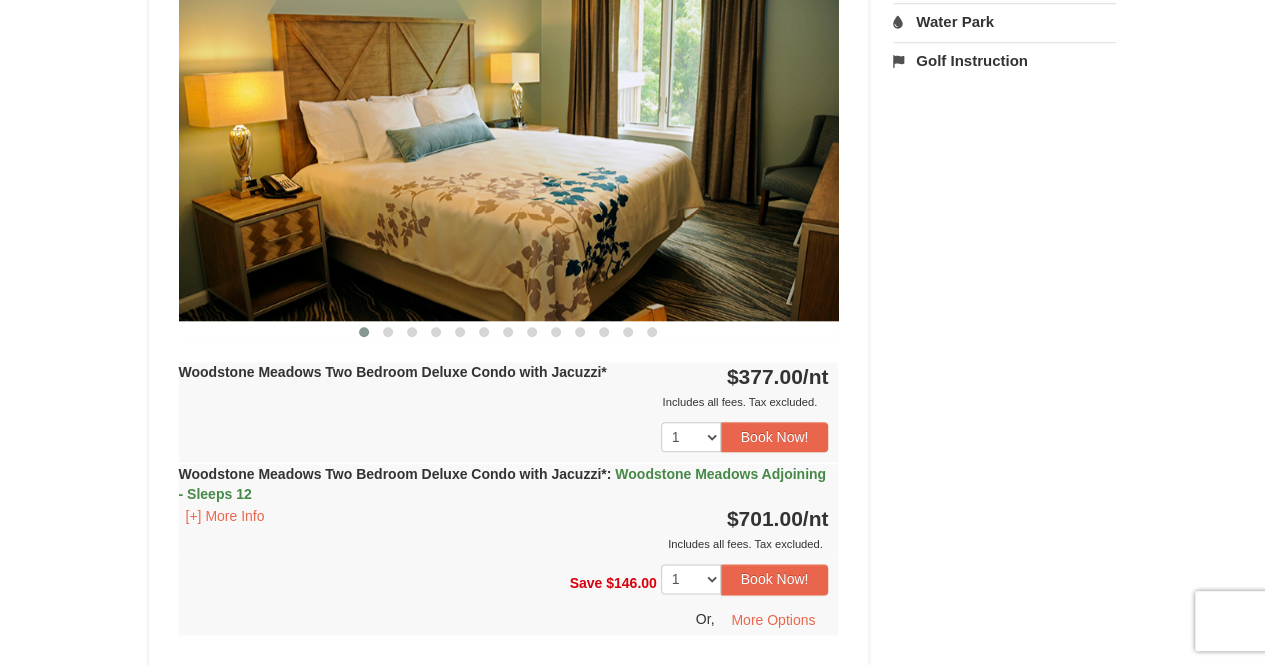 scroll, scrollTop: 882, scrollLeft: 0, axis: vertical 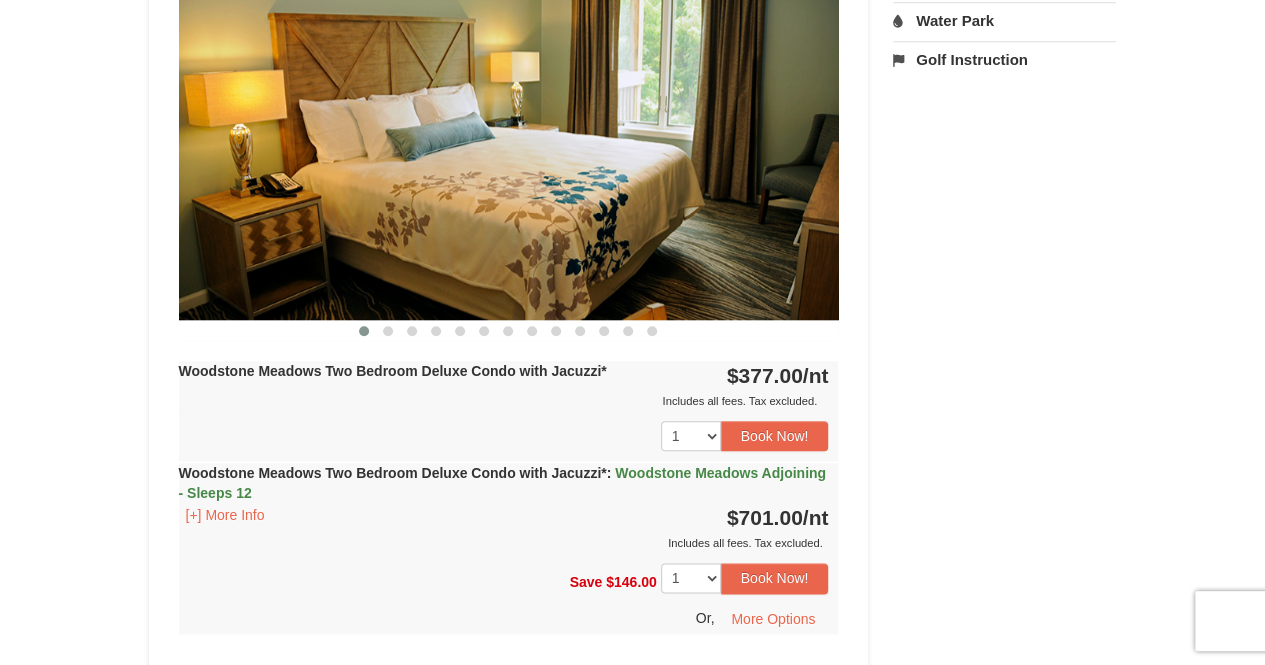 click on "Woodstone Meadows Two Bedroom Deluxe Condo with Jacuzzi*" at bounding box center (393, 371) 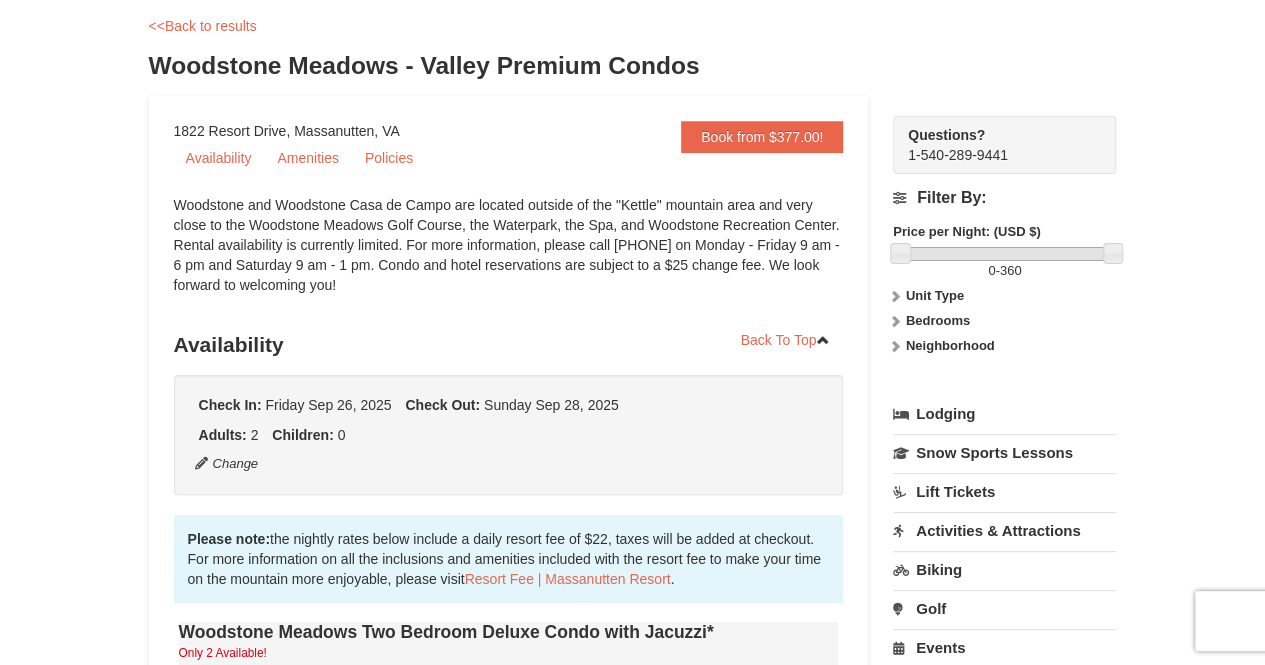 scroll, scrollTop: 0, scrollLeft: 0, axis: both 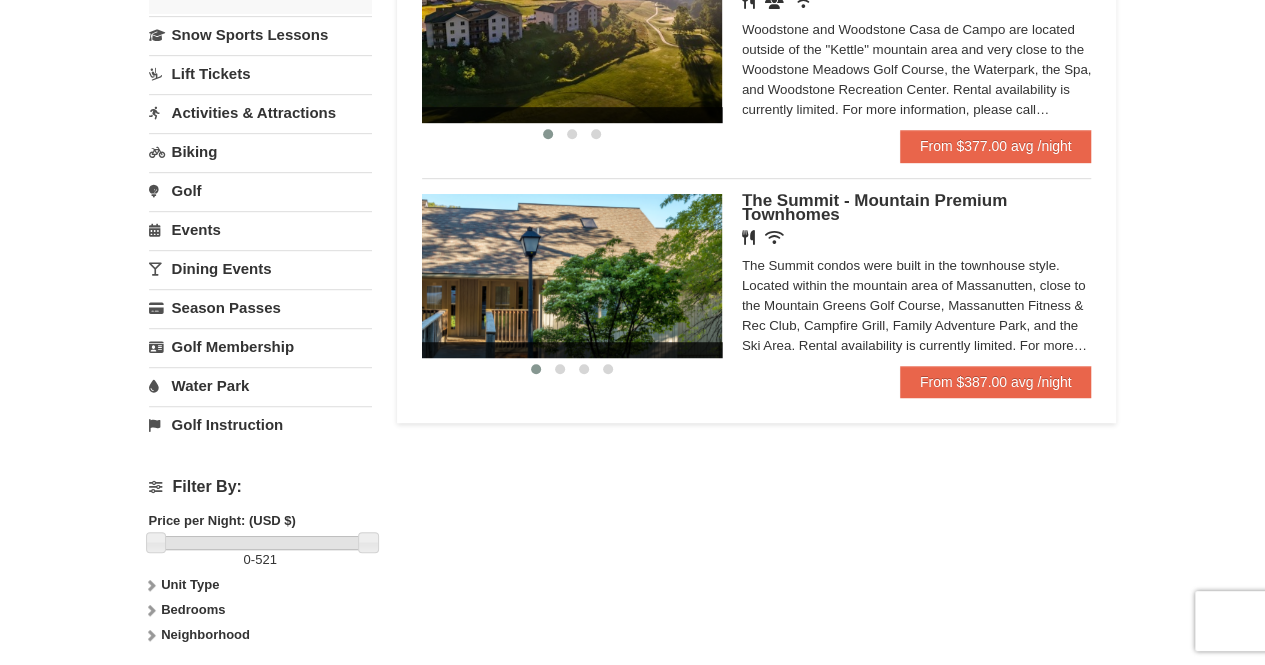 click at bounding box center (572, 276) 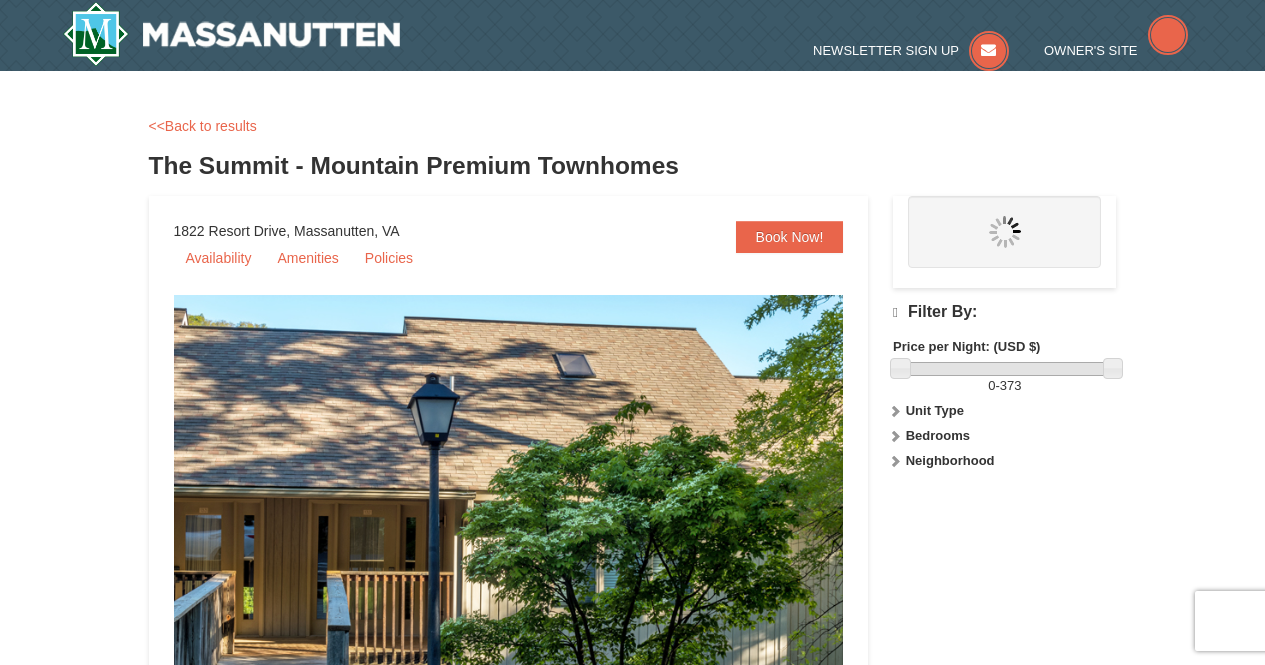 scroll, scrollTop: 0, scrollLeft: 0, axis: both 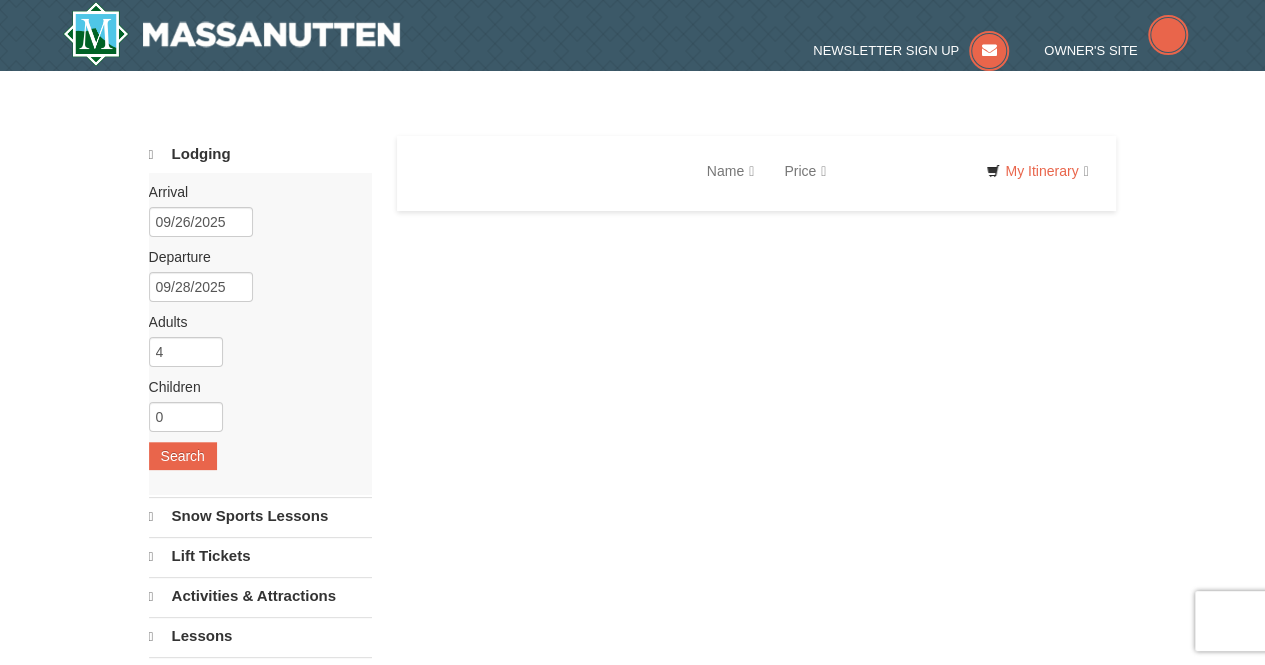 select on "8" 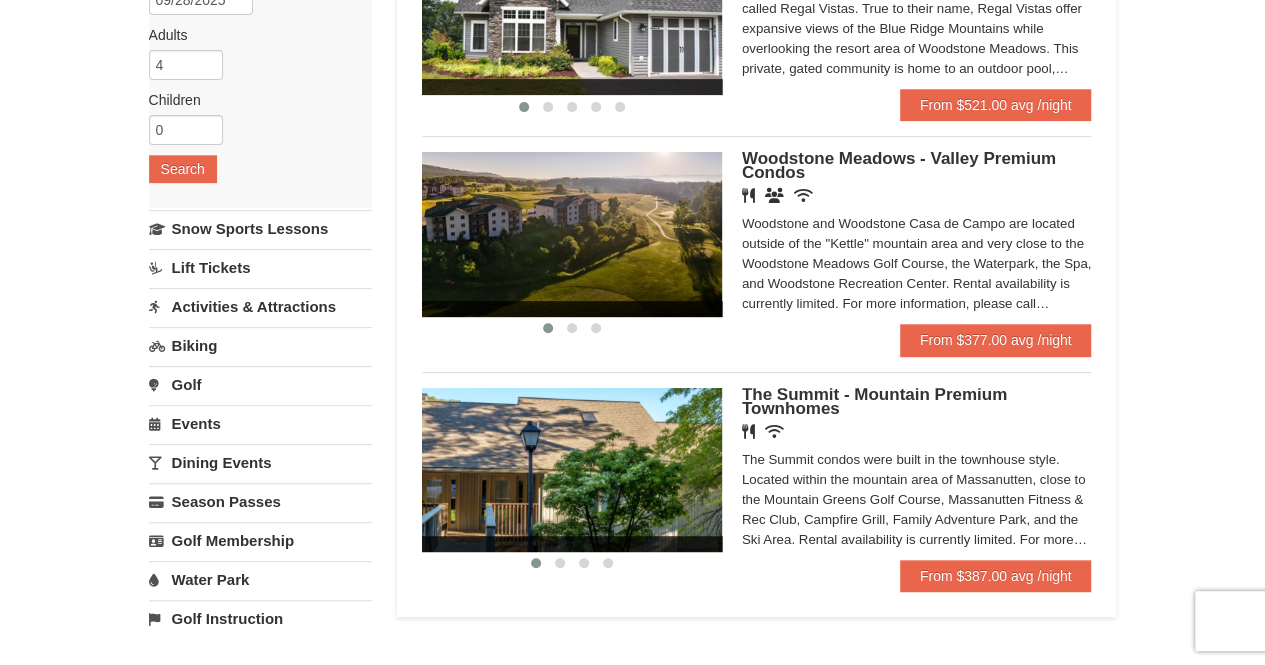 scroll, scrollTop: 0, scrollLeft: 0, axis: both 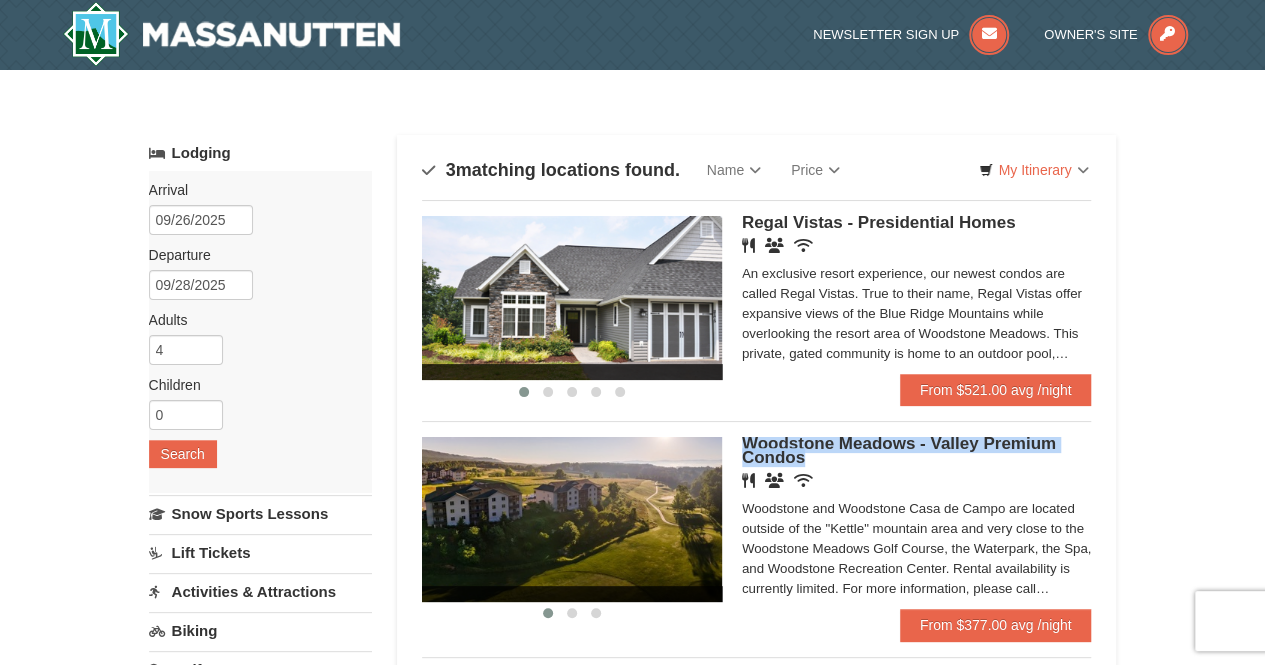 drag, startPoint x: 846, startPoint y: 454, endPoint x: 742, endPoint y: 450, distance: 104.0769 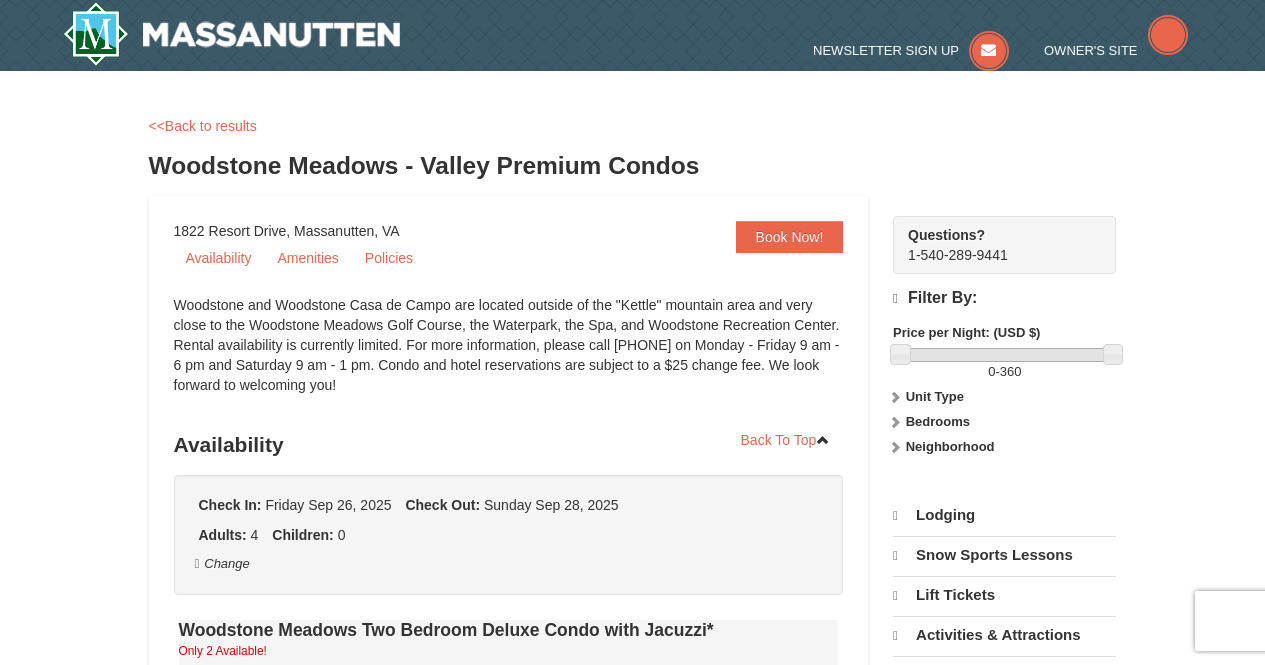 scroll, scrollTop: 0, scrollLeft: 0, axis: both 